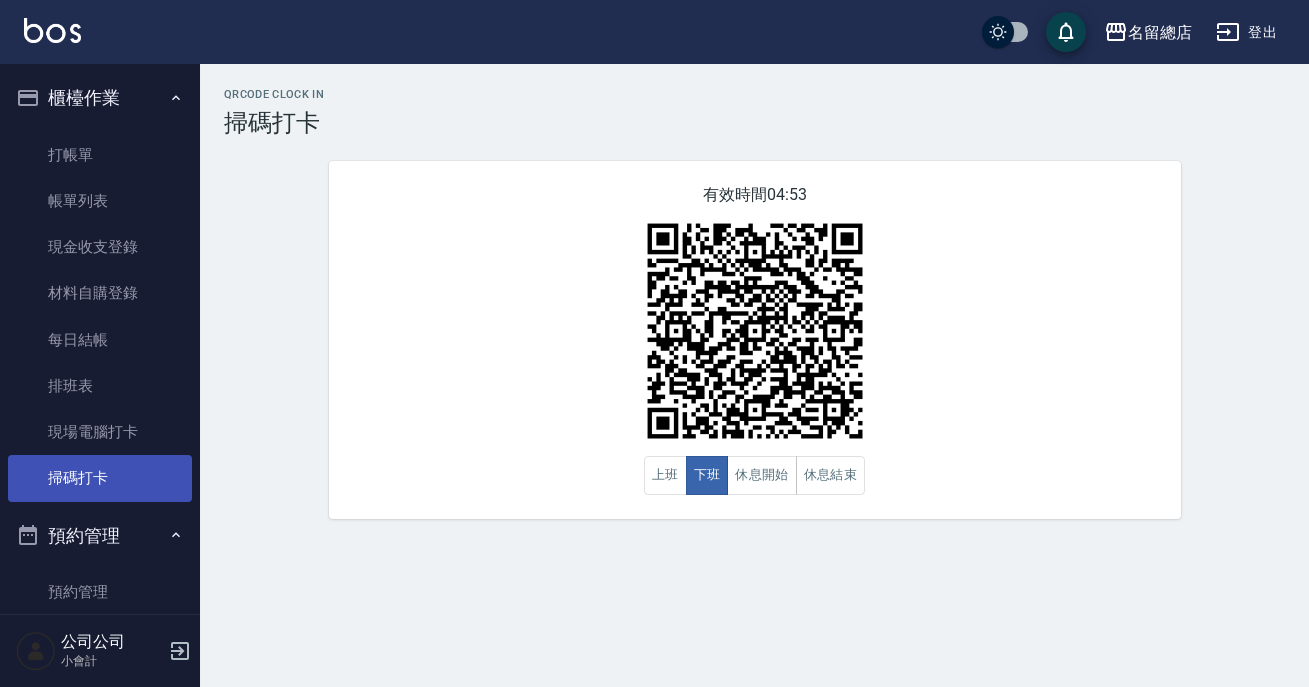 scroll, scrollTop: 0, scrollLeft: 0, axis: both 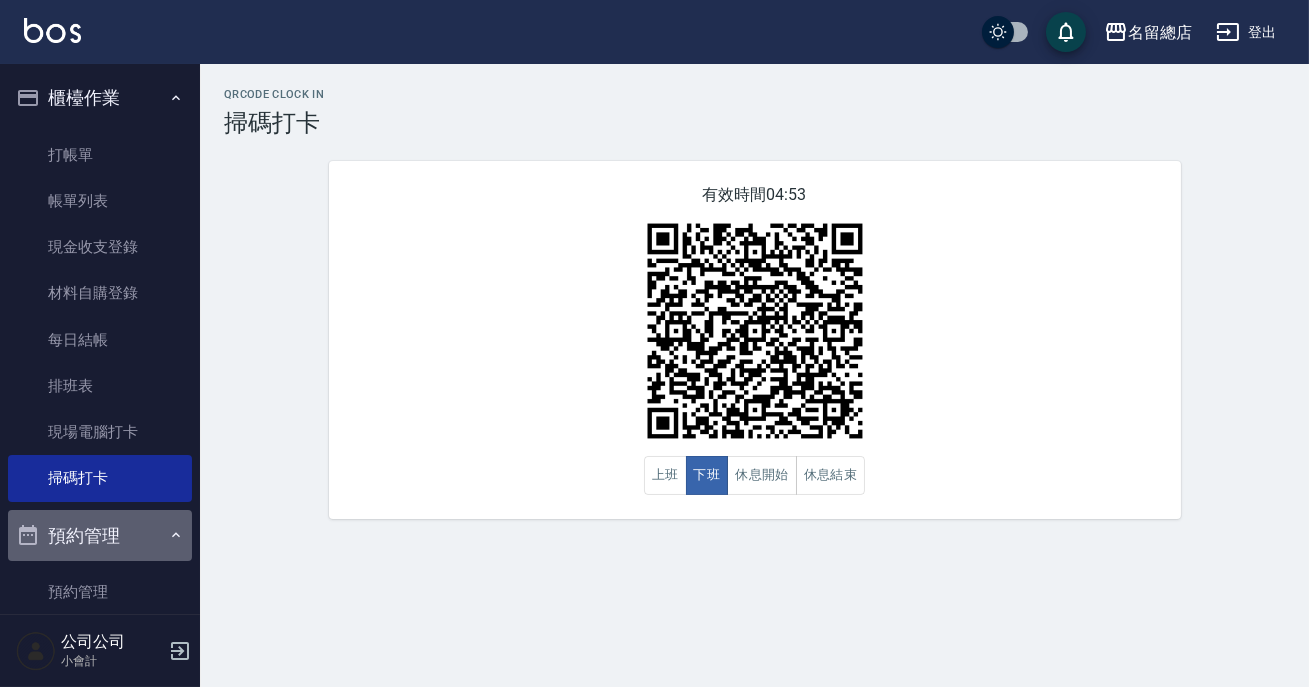 click on "預約管理" at bounding box center (100, 536) 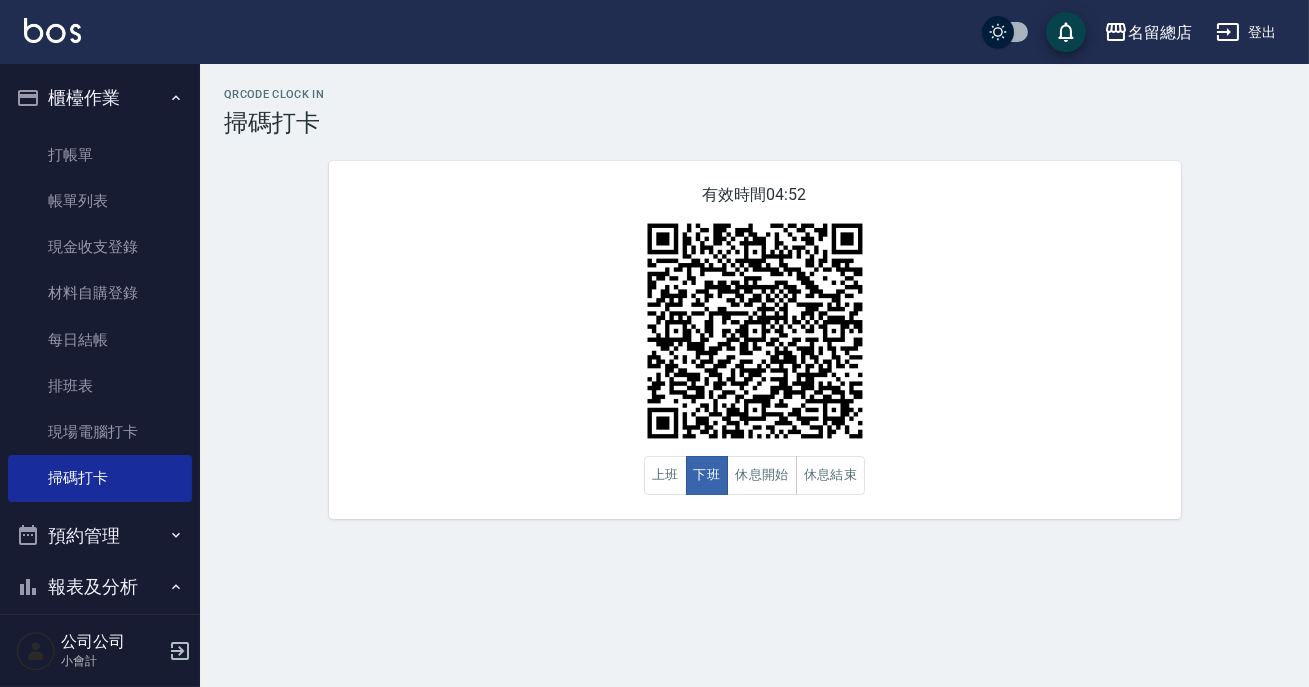 click 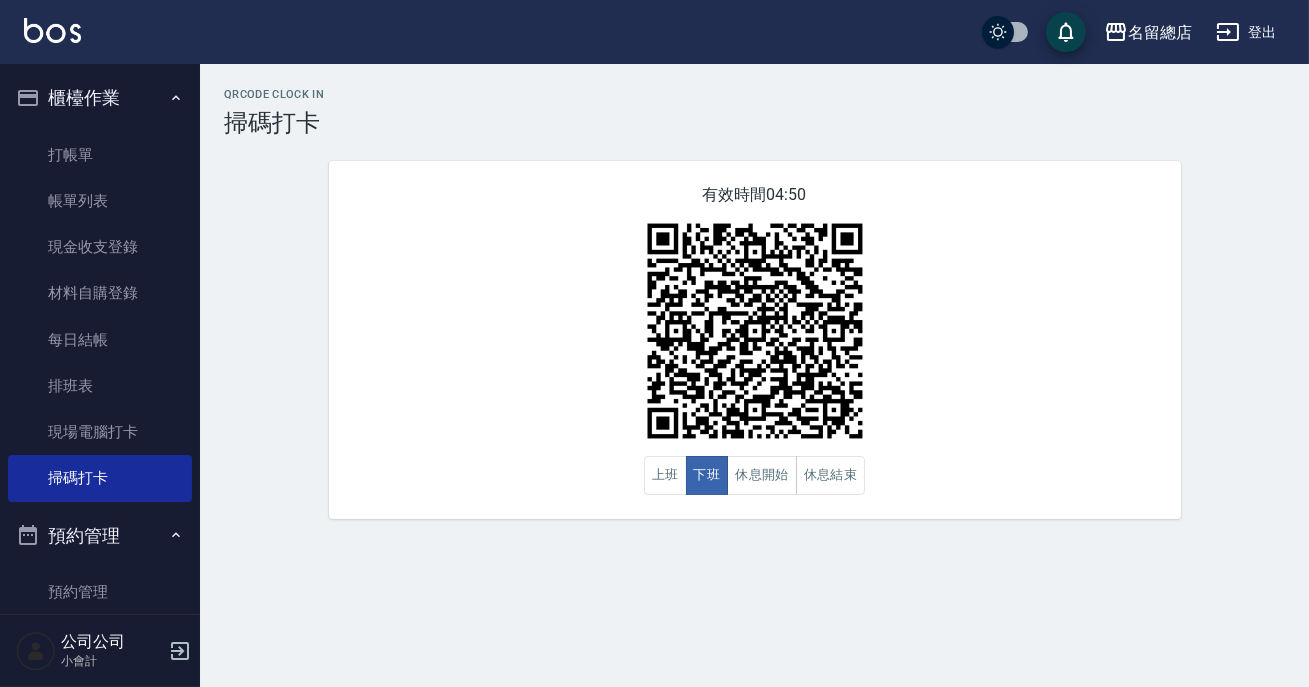 click on "有效時間 04:50 上班 下班 休息開始 休息結束" at bounding box center (755, 340) 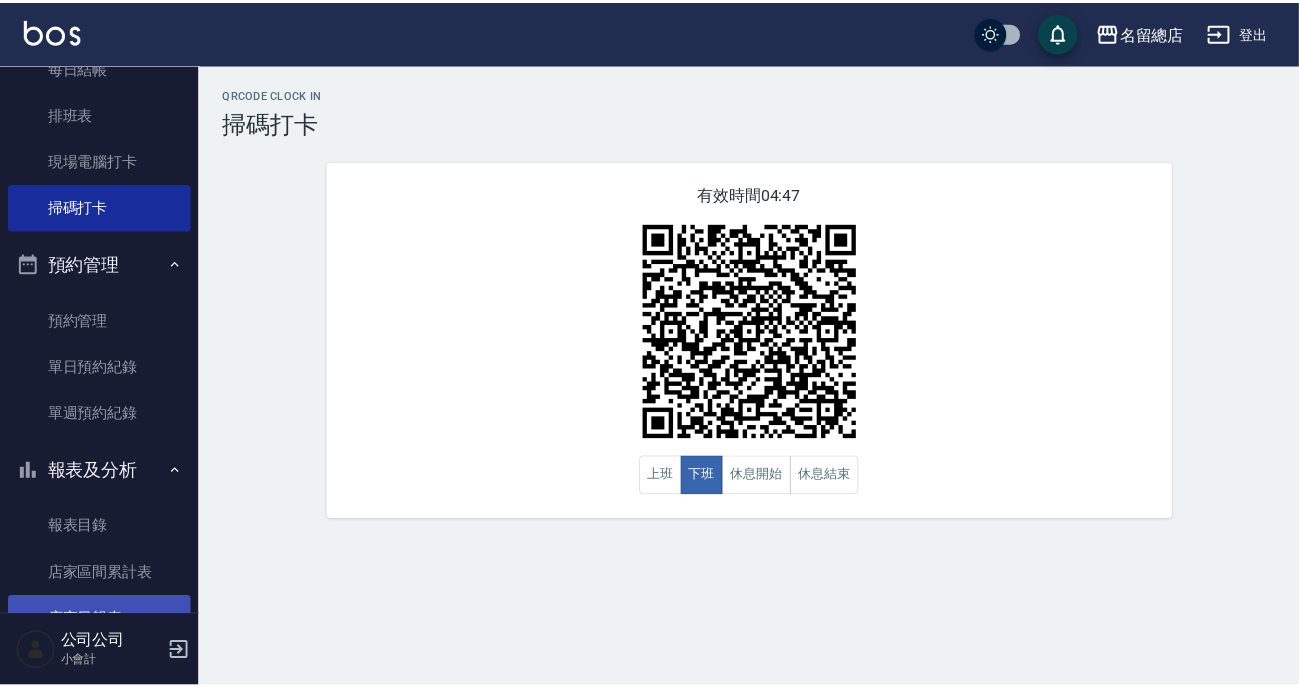 scroll, scrollTop: 363, scrollLeft: 0, axis: vertical 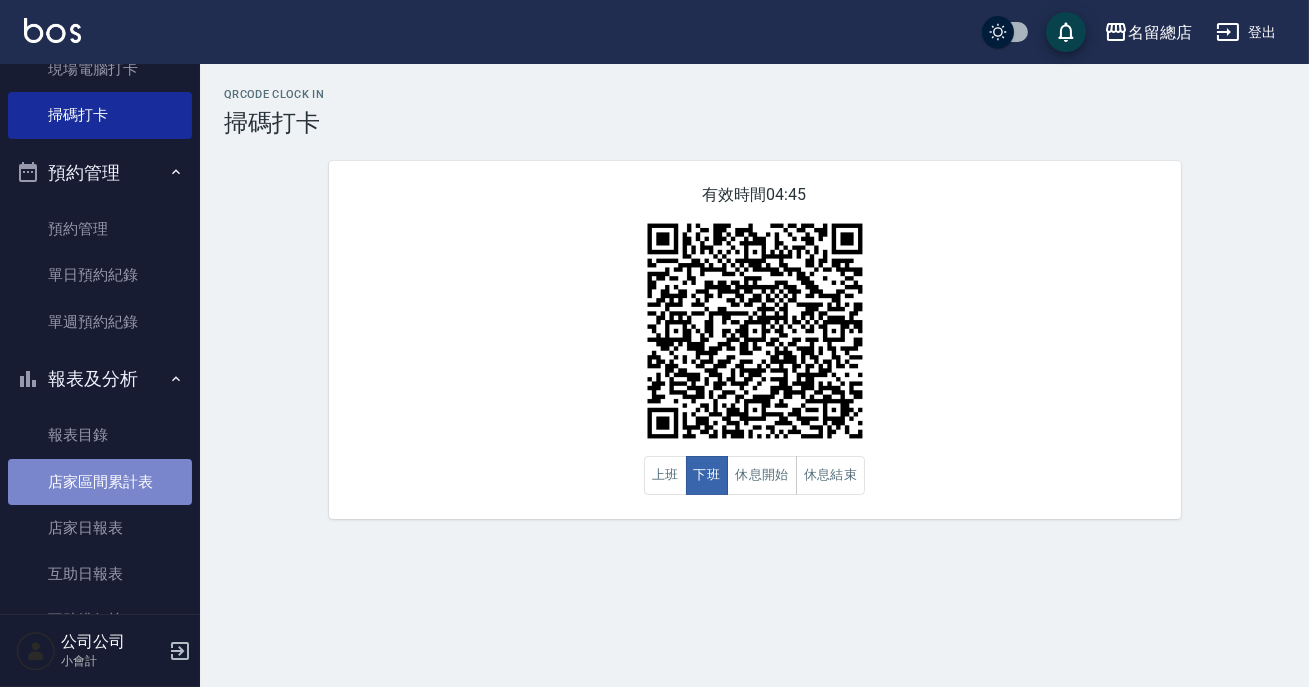 click on "店家區間累計表" at bounding box center (100, 482) 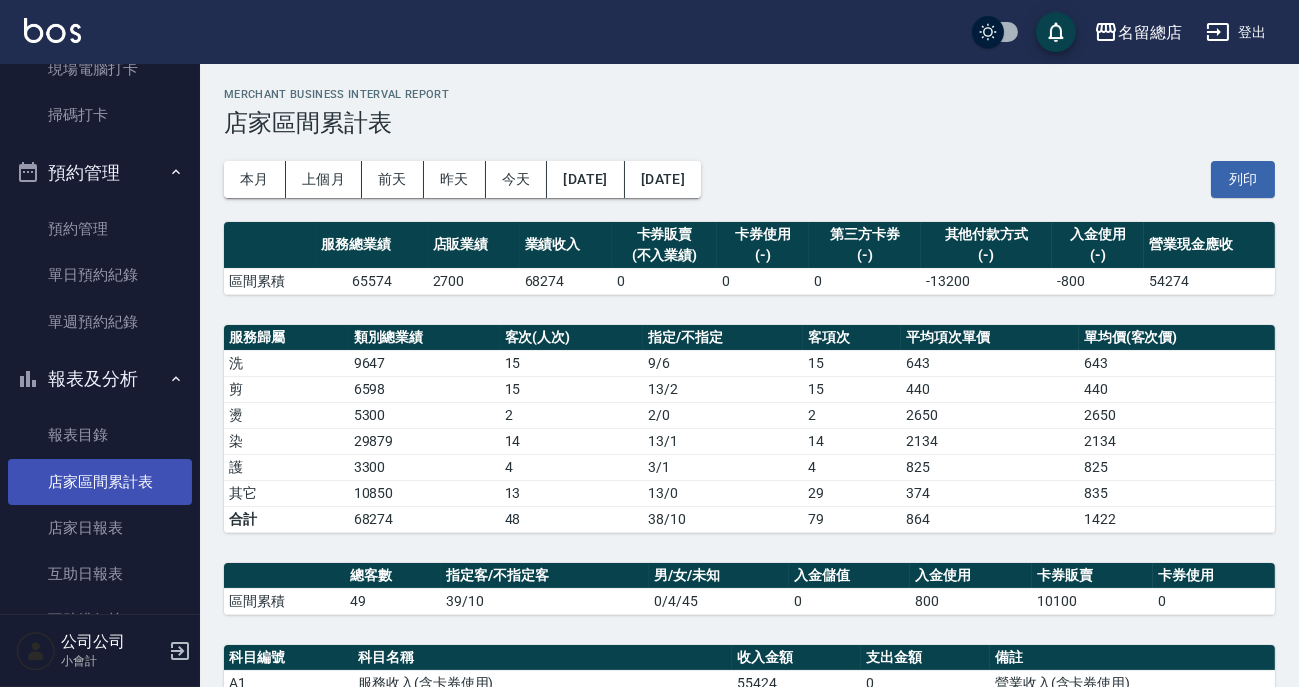 scroll, scrollTop: 454, scrollLeft: 0, axis: vertical 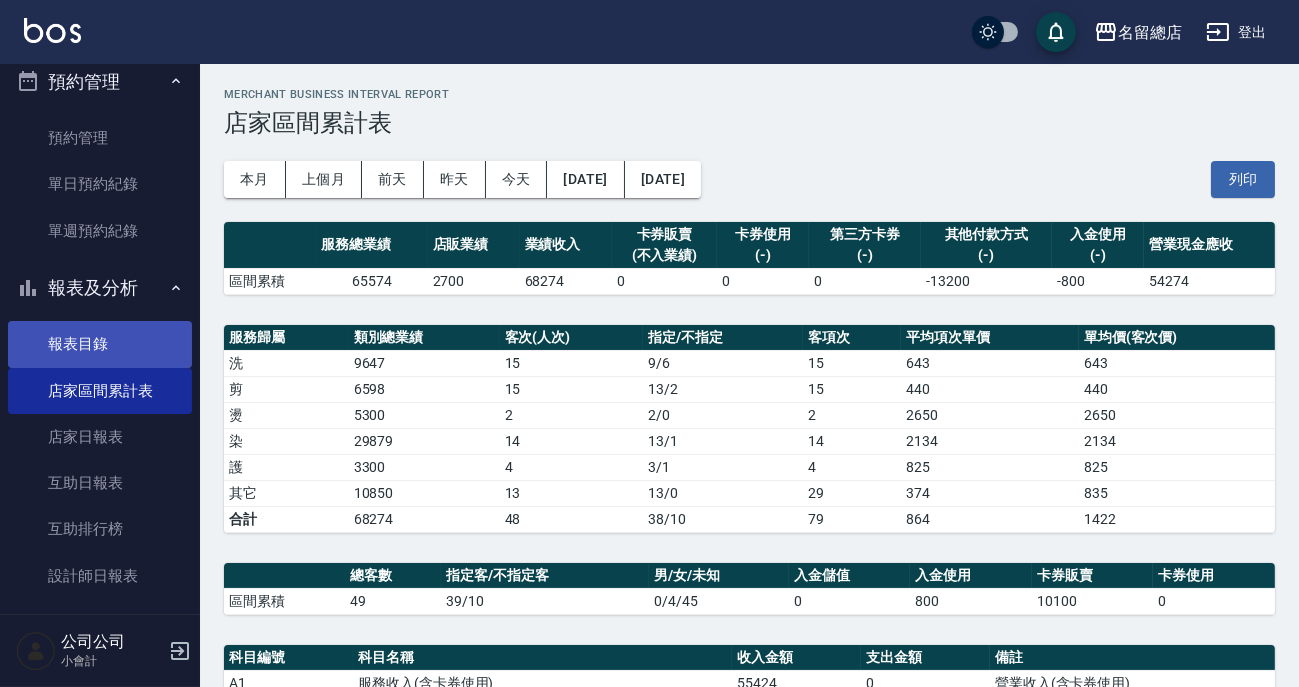 click on "報表目錄" at bounding box center [100, 344] 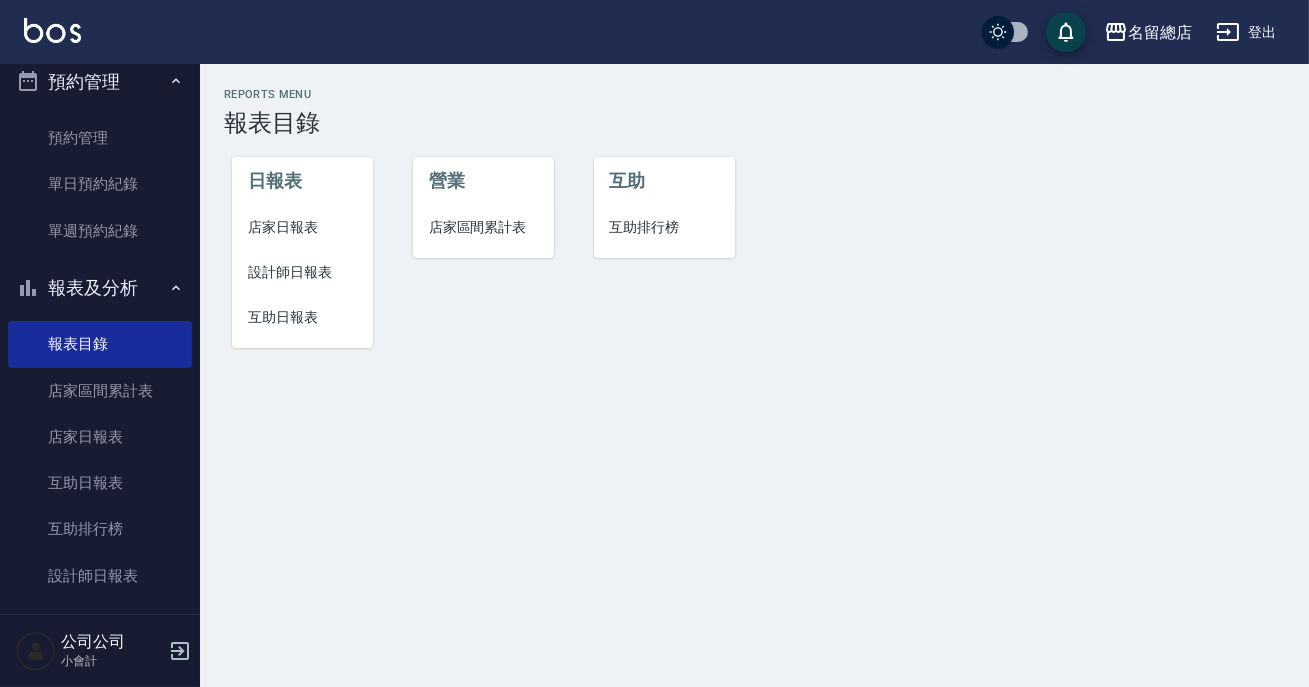 click on "店家區間累計表" at bounding box center [483, 227] 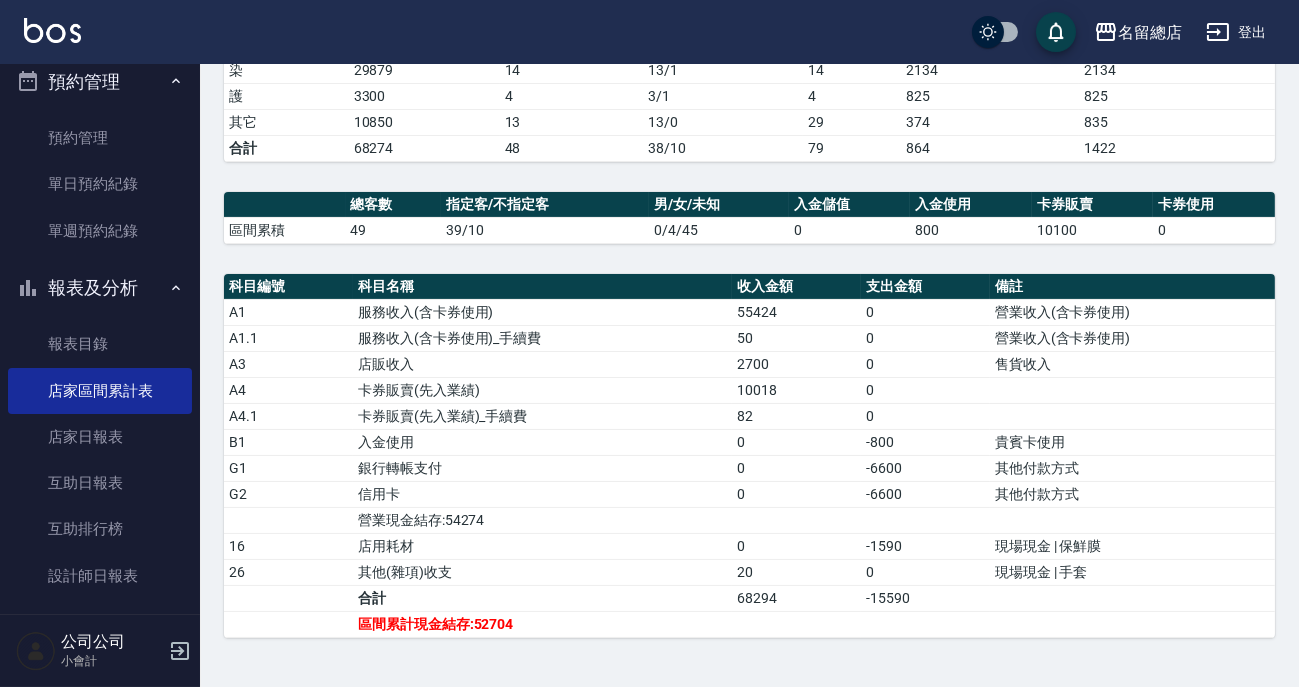 scroll, scrollTop: 0, scrollLeft: 0, axis: both 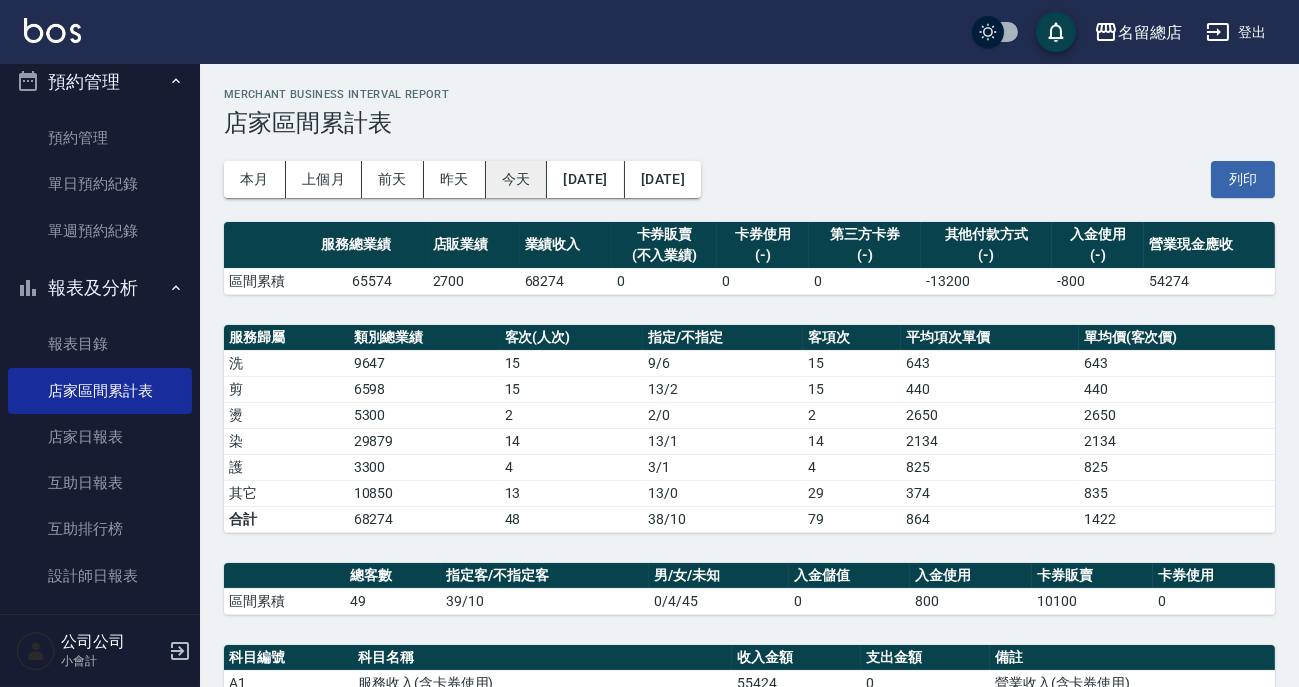 click on "今天" at bounding box center (517, 179) 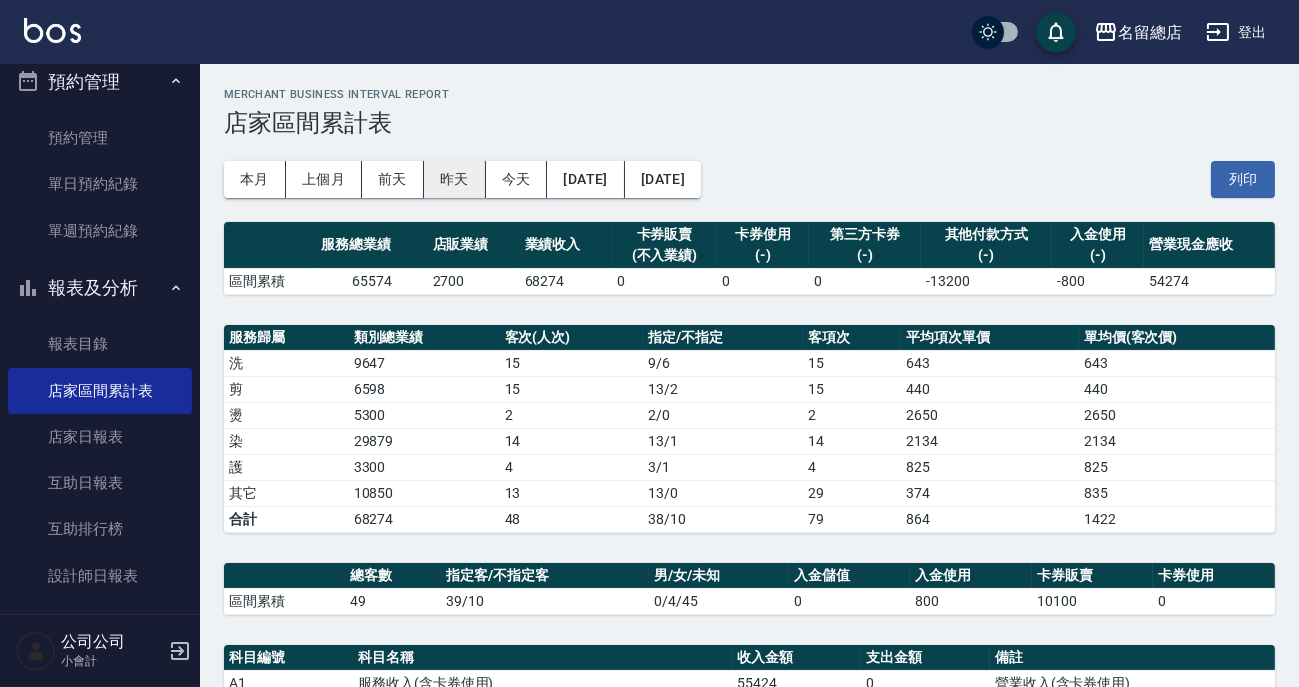 click on "昨天" at bounding box center [455, 179] 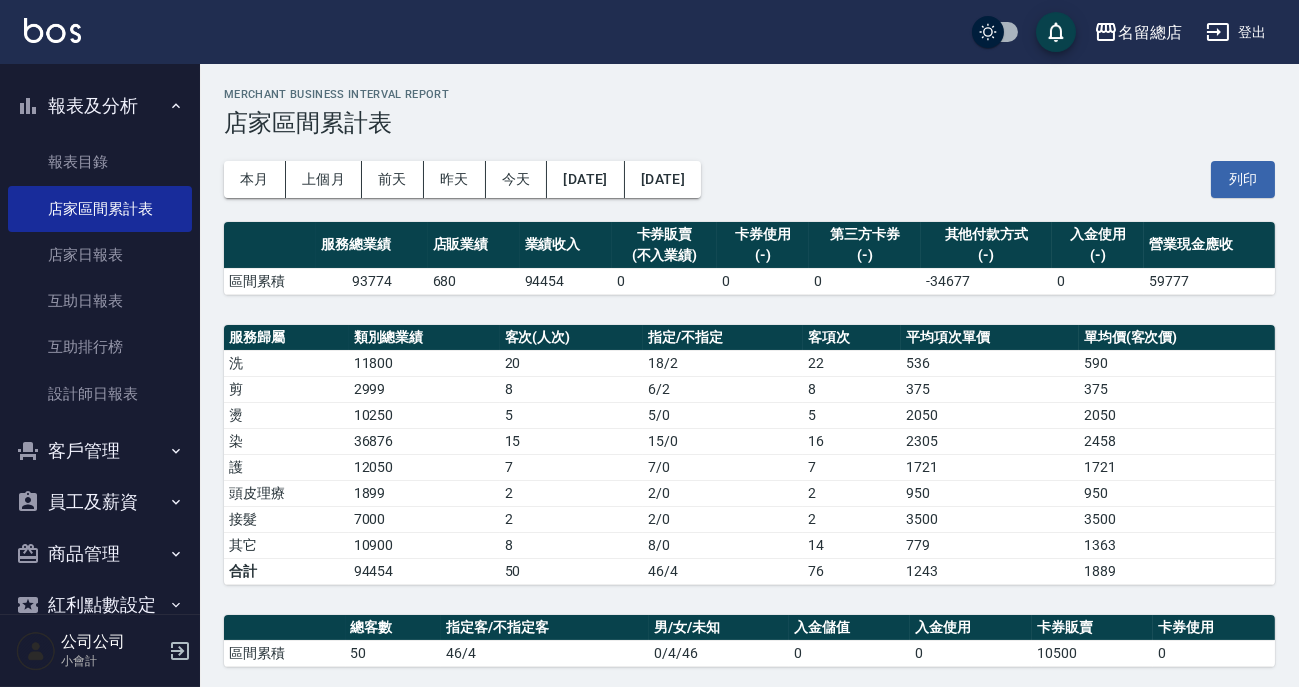 scroll, scrollTop: 676, scrollLeft: 0, axis: vertical 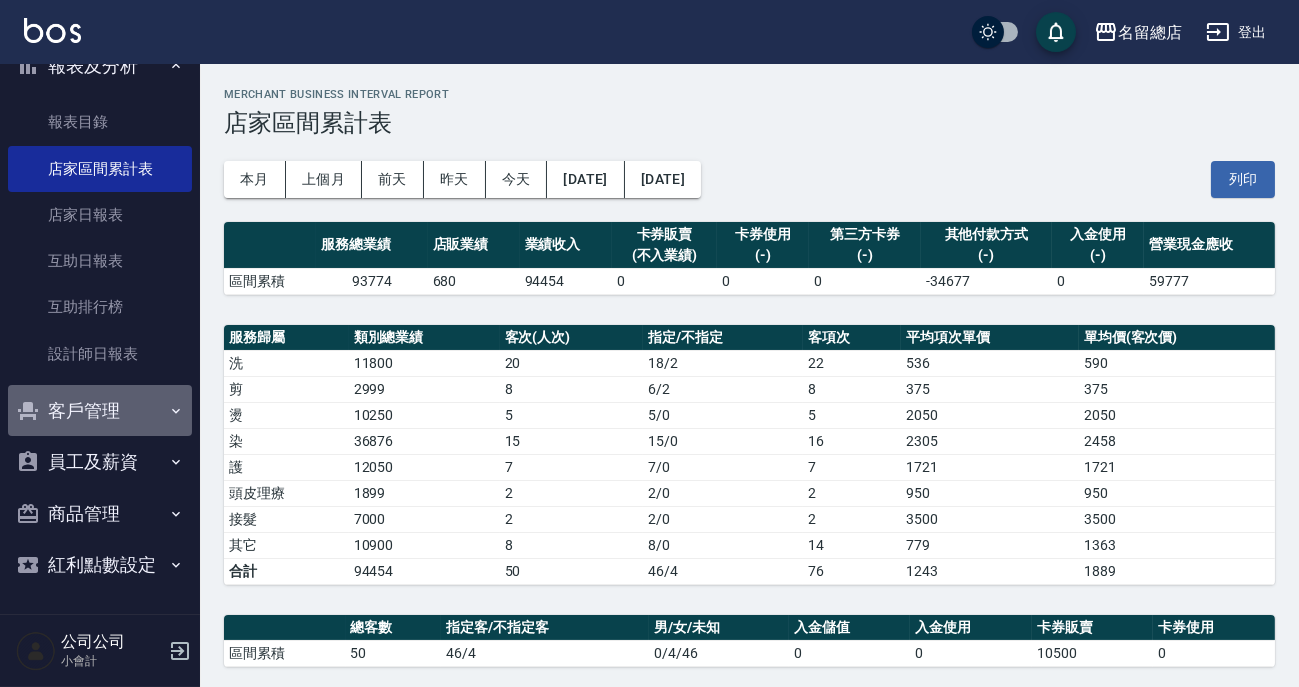 click on "客戶管理" at bounding box center (100, 411) 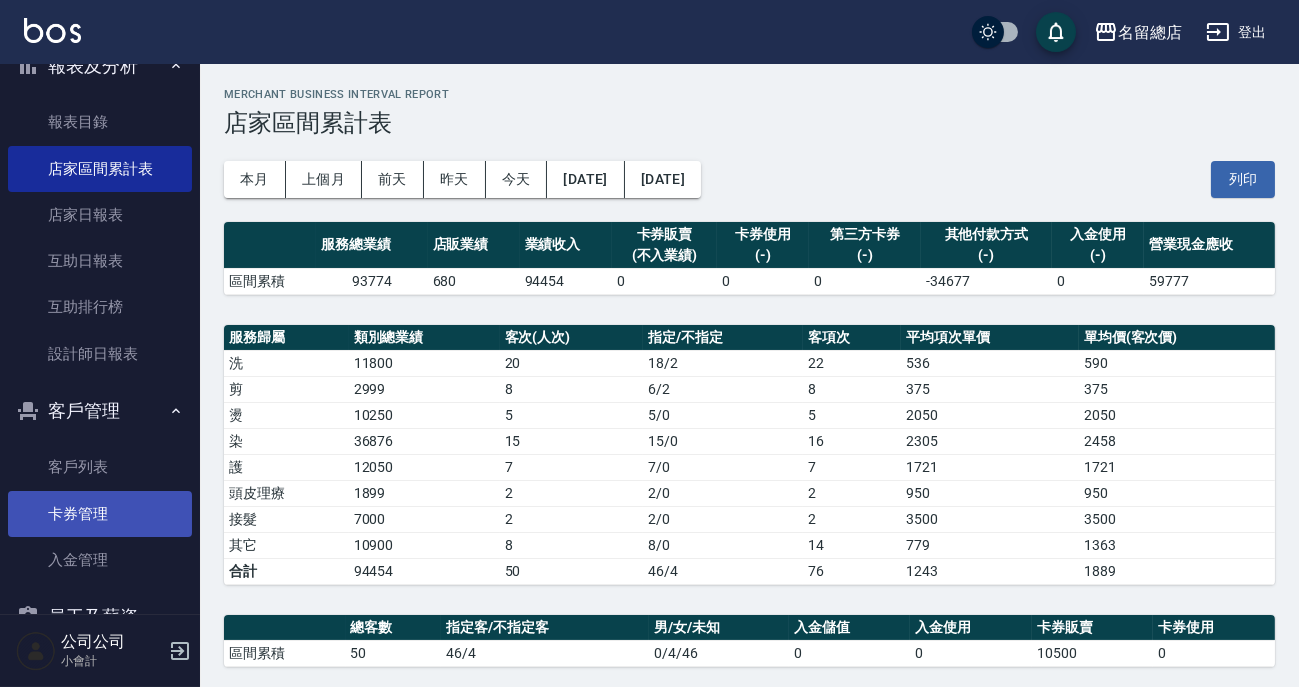 scroll, scrollTop: 830, scrollLeft: 0, axis: vertical 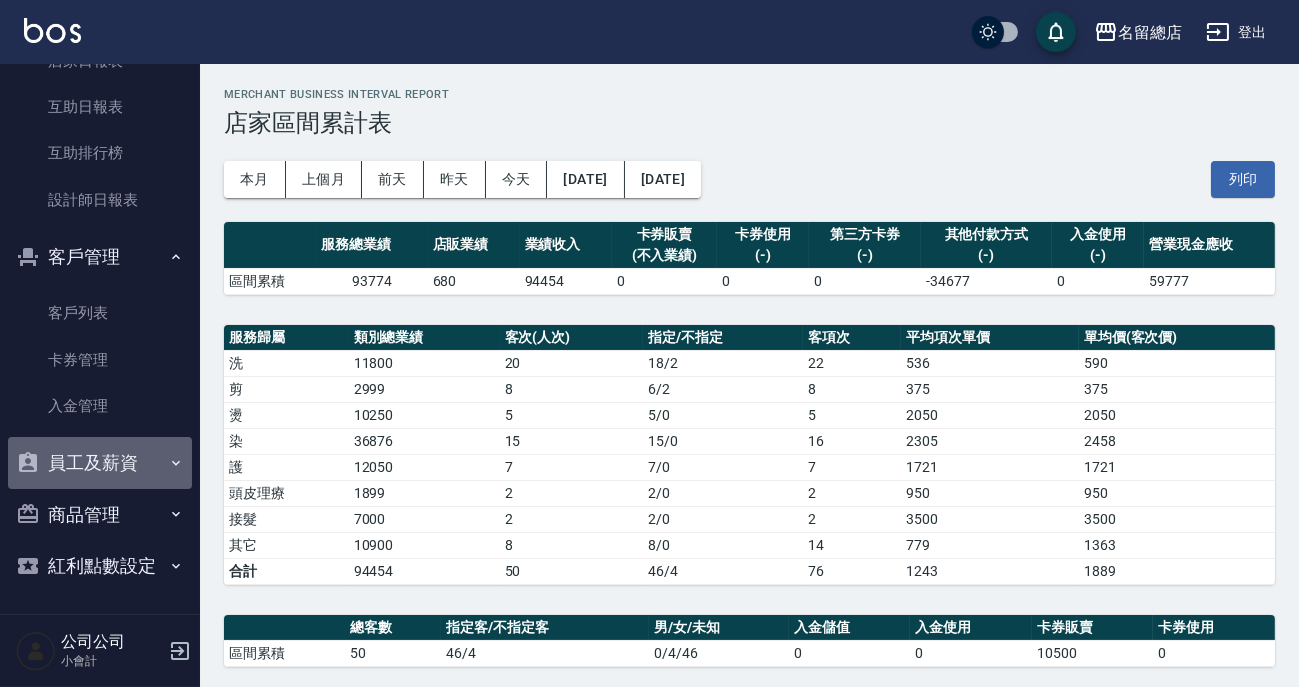 click on "員工及薪資" at bounding box center (100, 463) 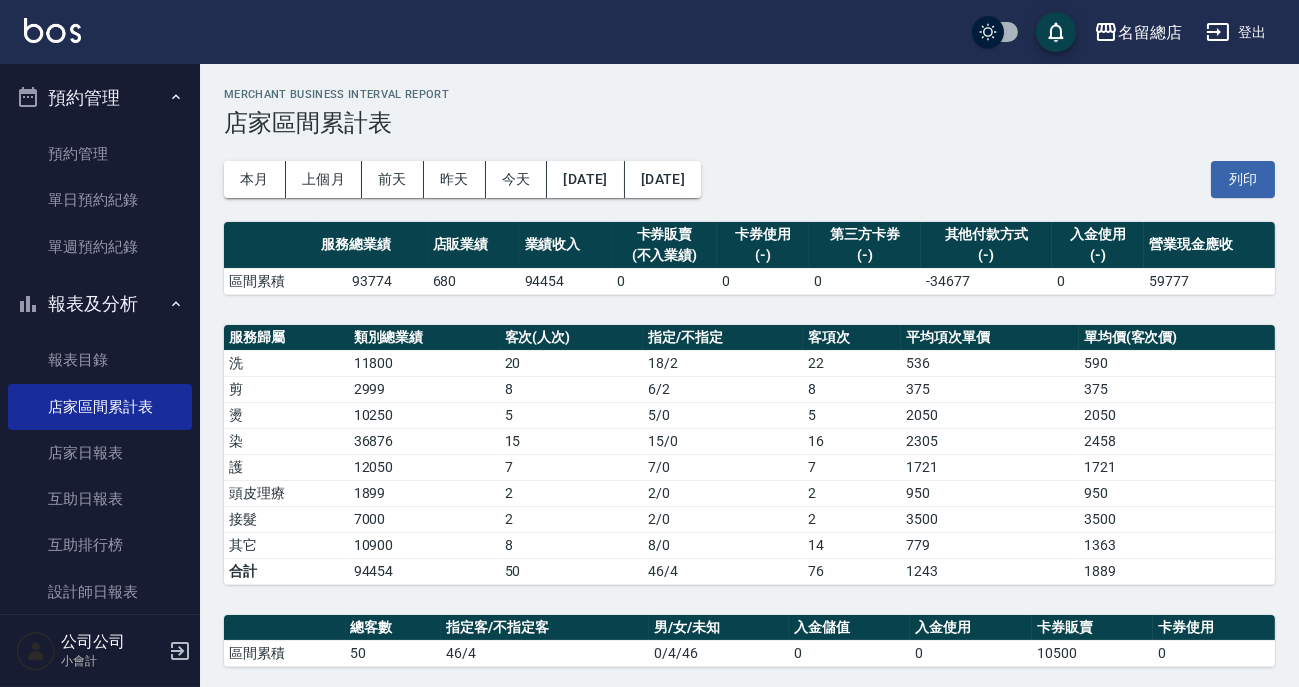 scroll, scrollTop: 347, scrollLeft: 0, axis: vertical 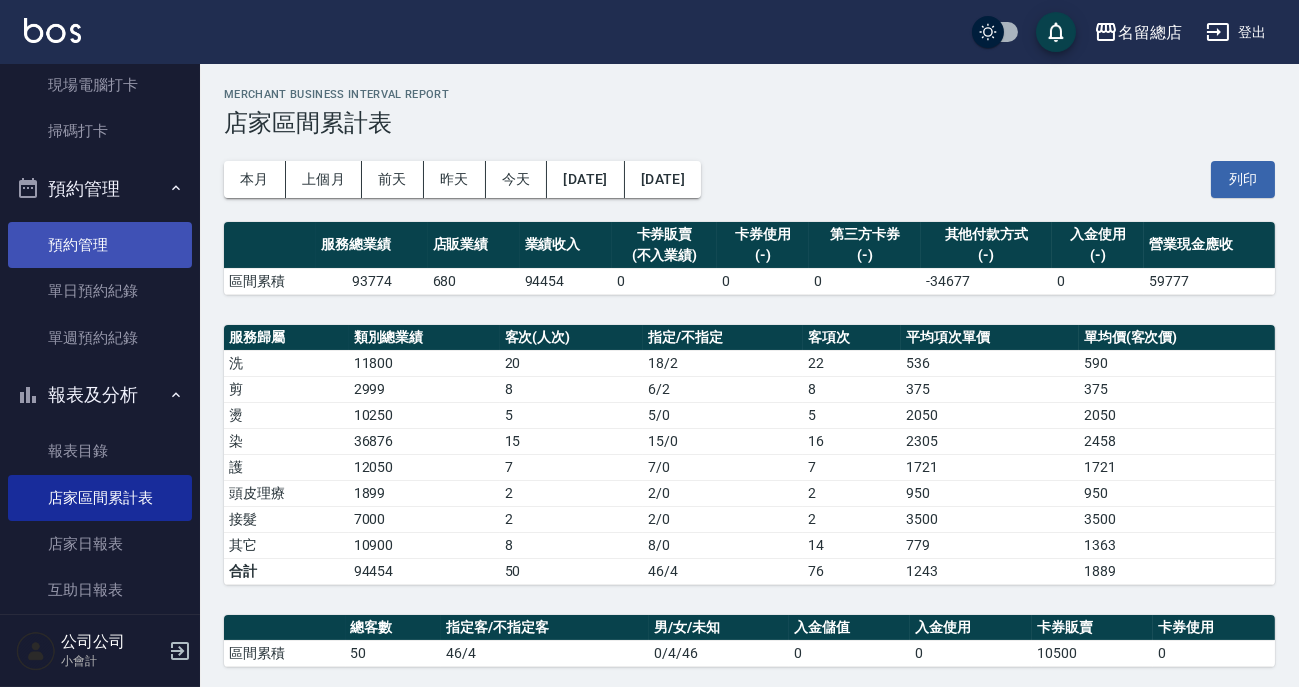 click on "預約管理" at bounding box center (100, 245) 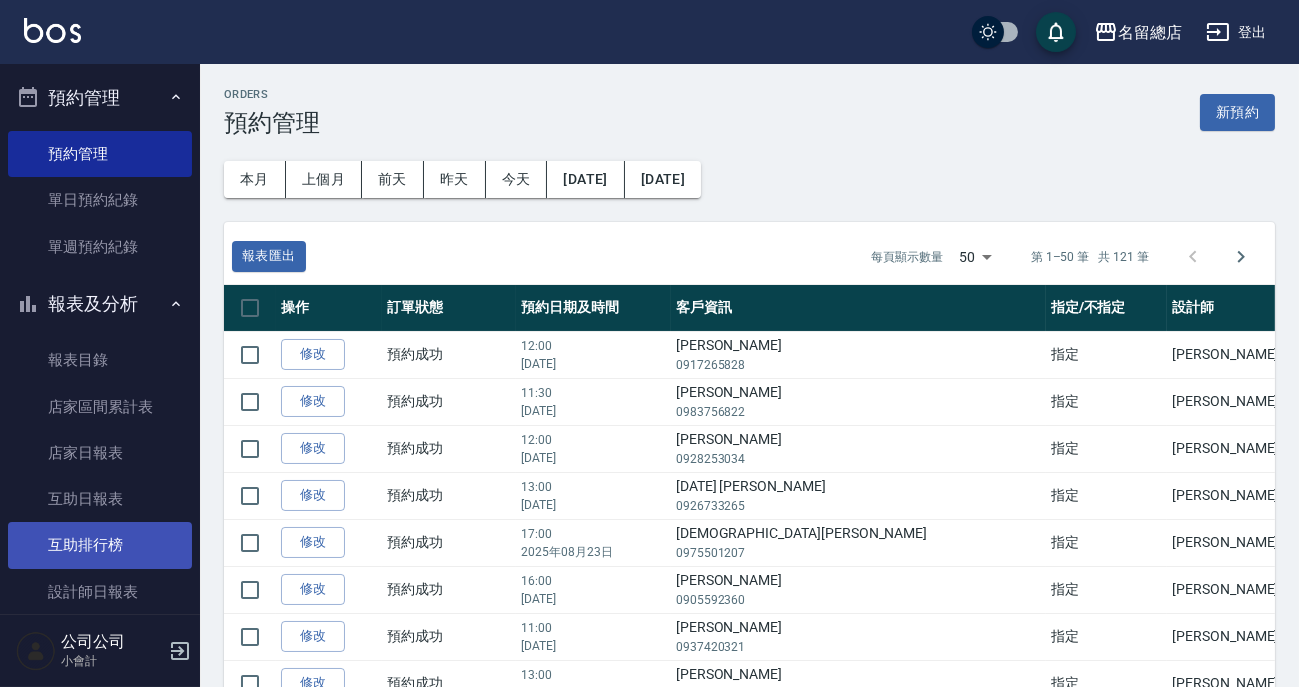 scroll, scrollTop: 529, scrollLeft: 0, axis: vertical 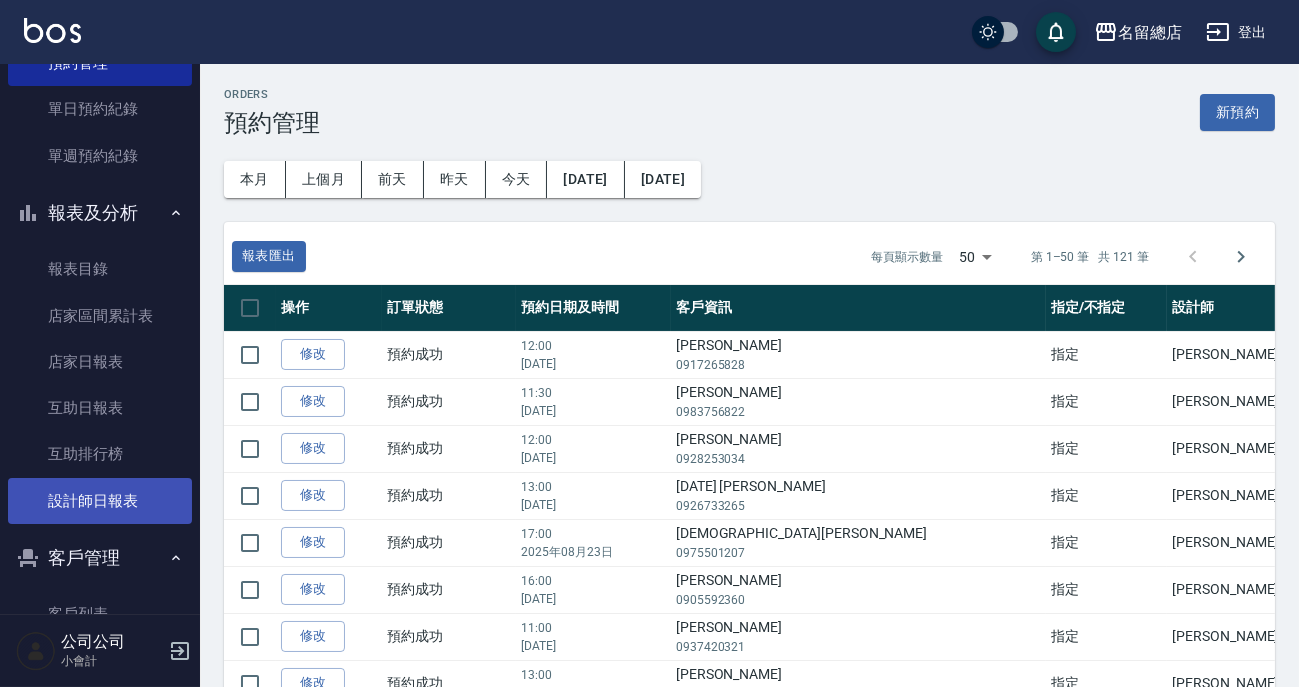 click on "設計師日報表" at bounding box center [100, 501] 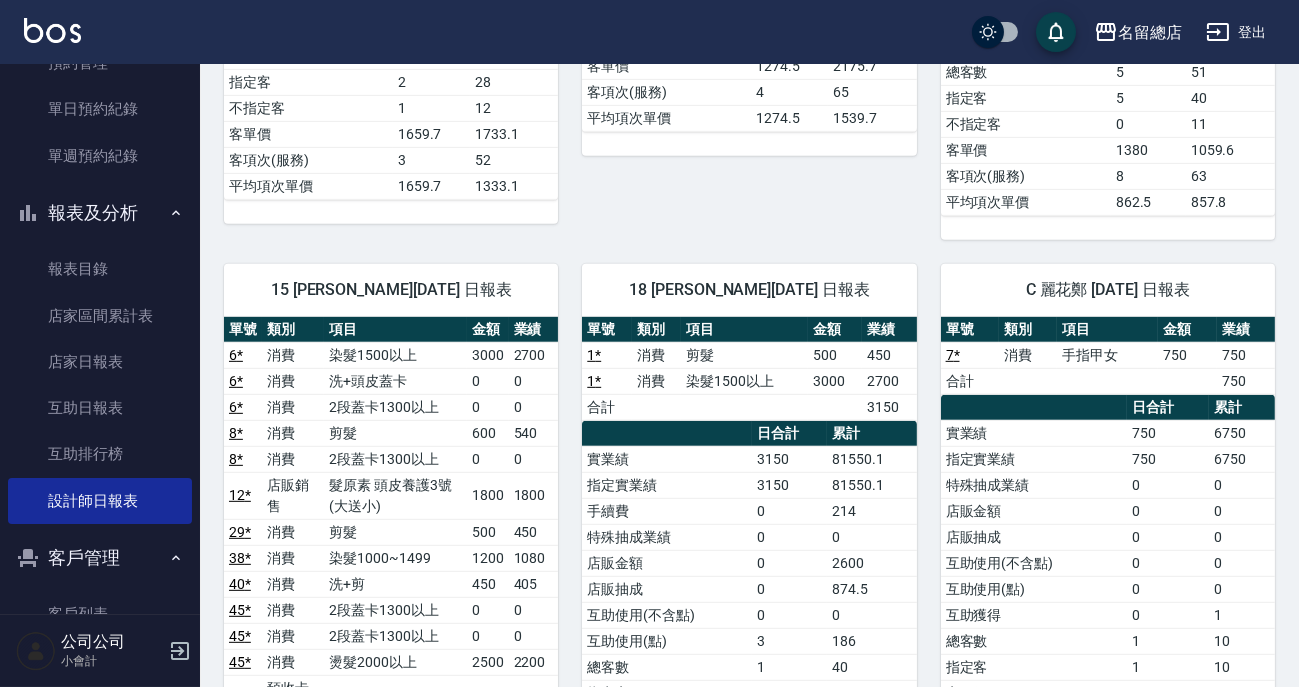 scroll, scrollTop: 2181, scrollLeft: 0, axis: vertical 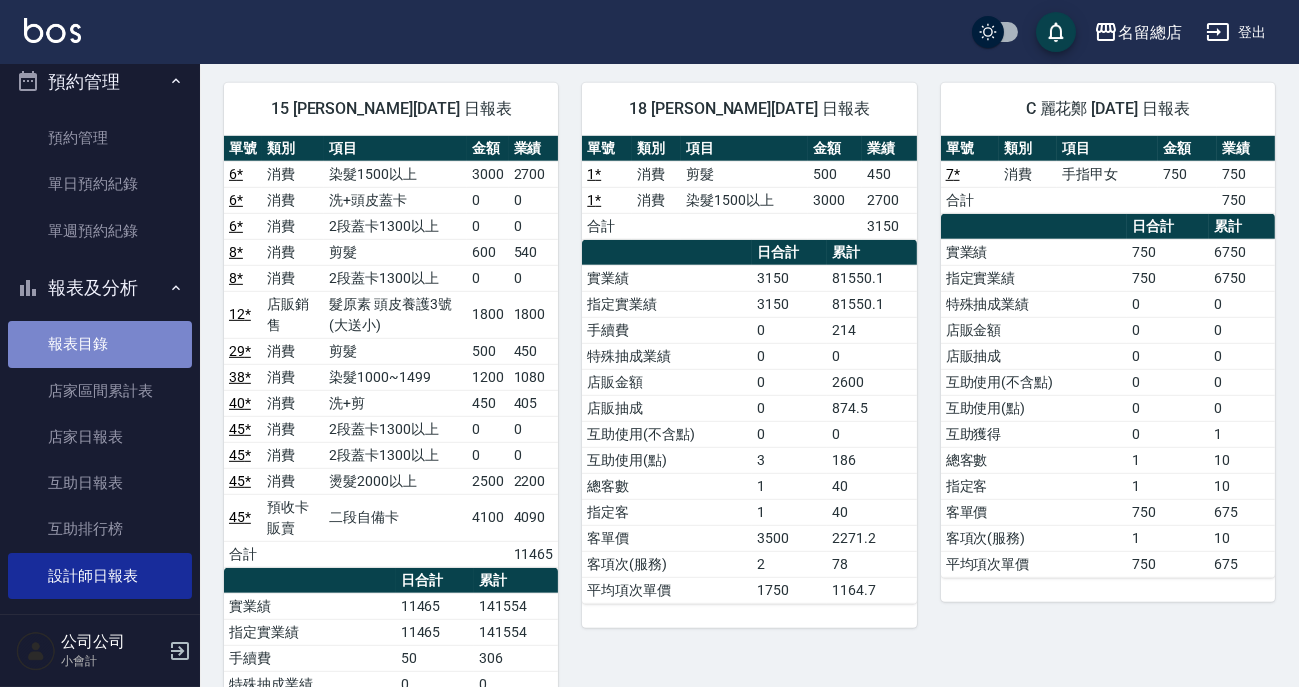 click on "報表目錄" at bounding box center (100, 344) 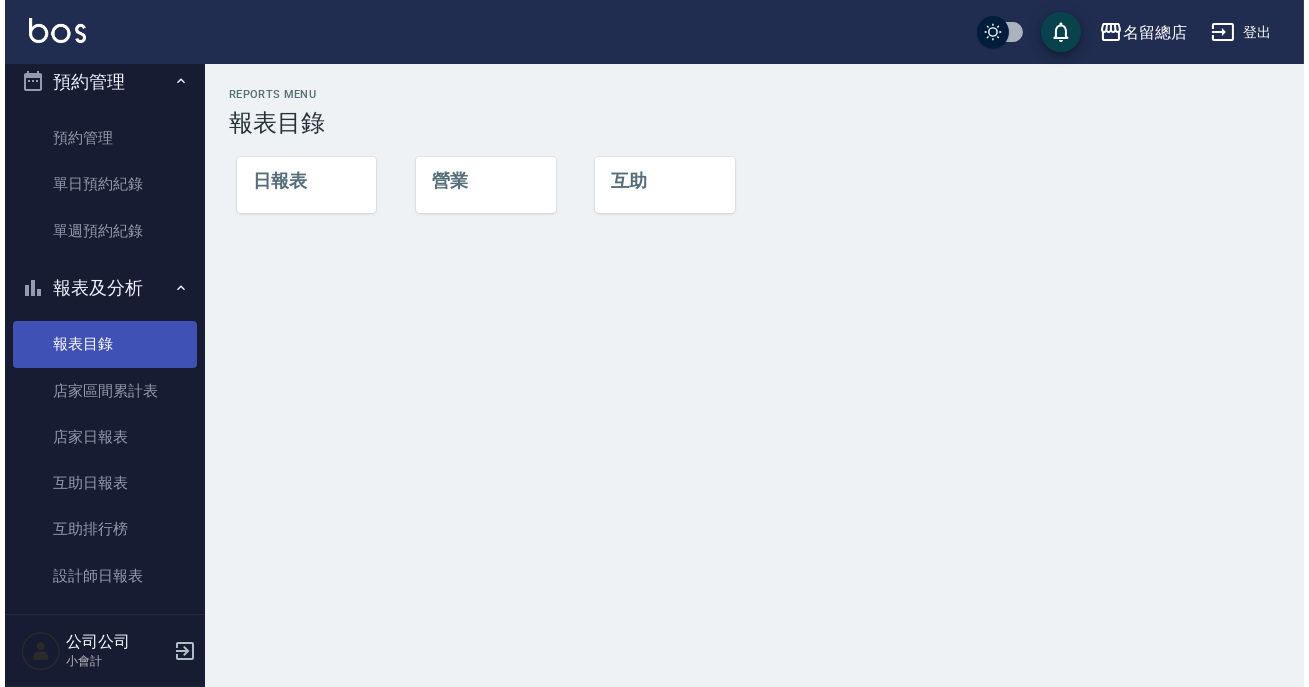 scroll, scrollTop: 0, scrollLeft: 0, axis: both 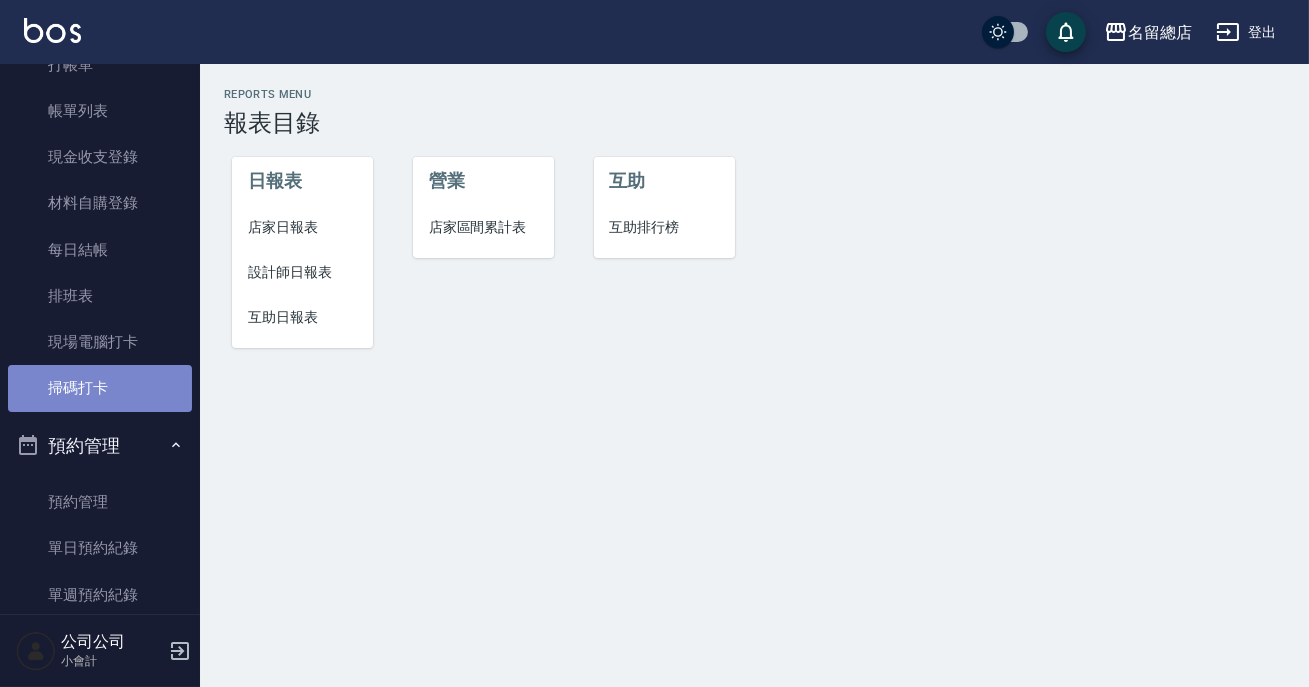 click on "掃碼打卡" at bounding box center (100, 388) 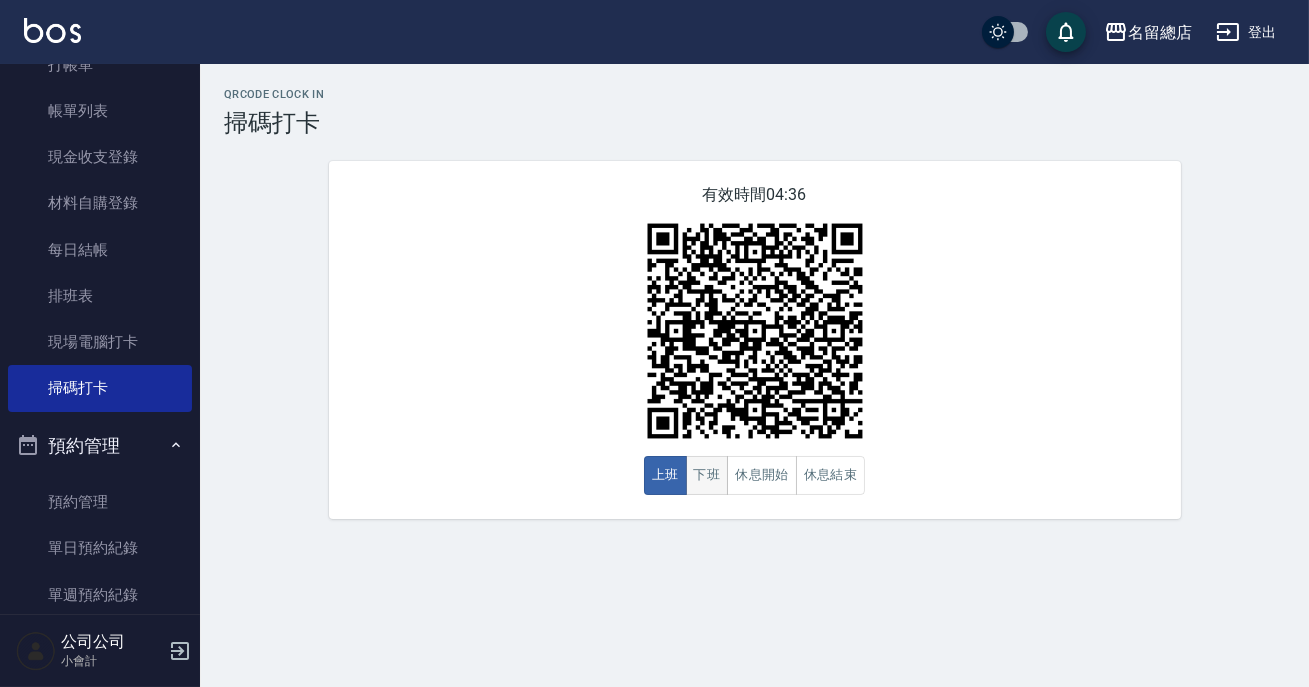 click on "下班" at bounding box center [707, 475] 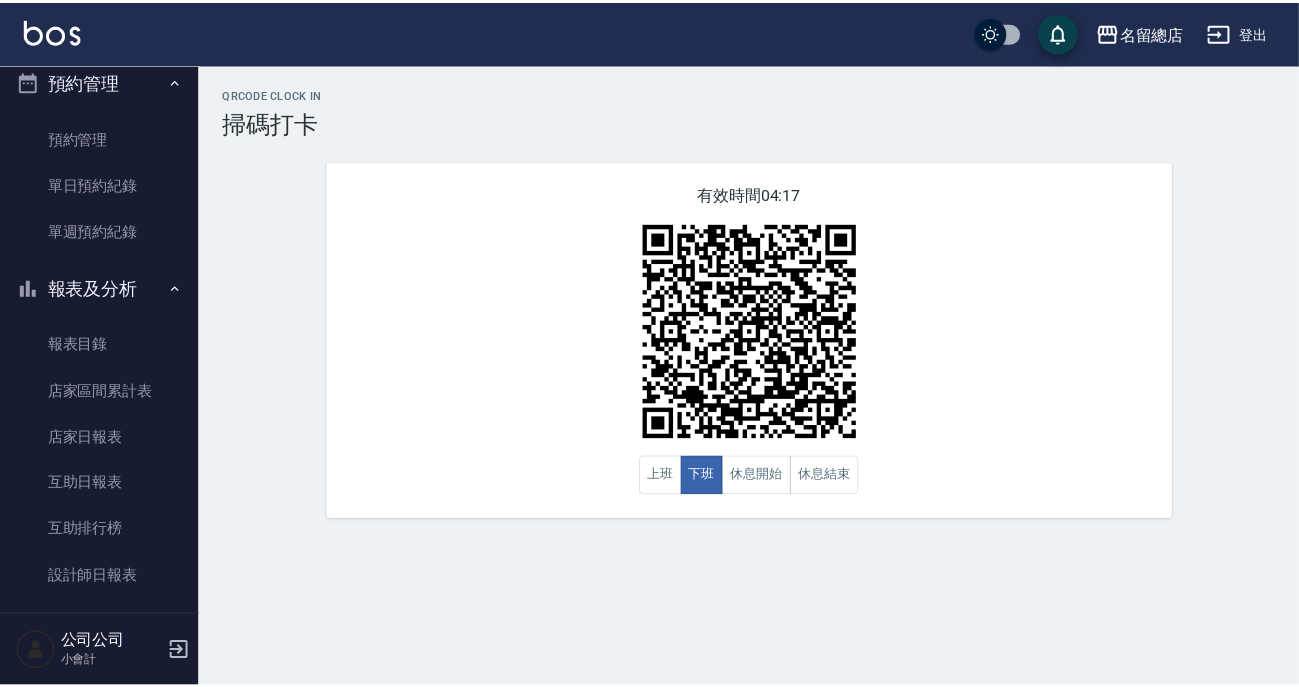scroll, scrollTop: 636, scrollLeft: 0, axis: vertical 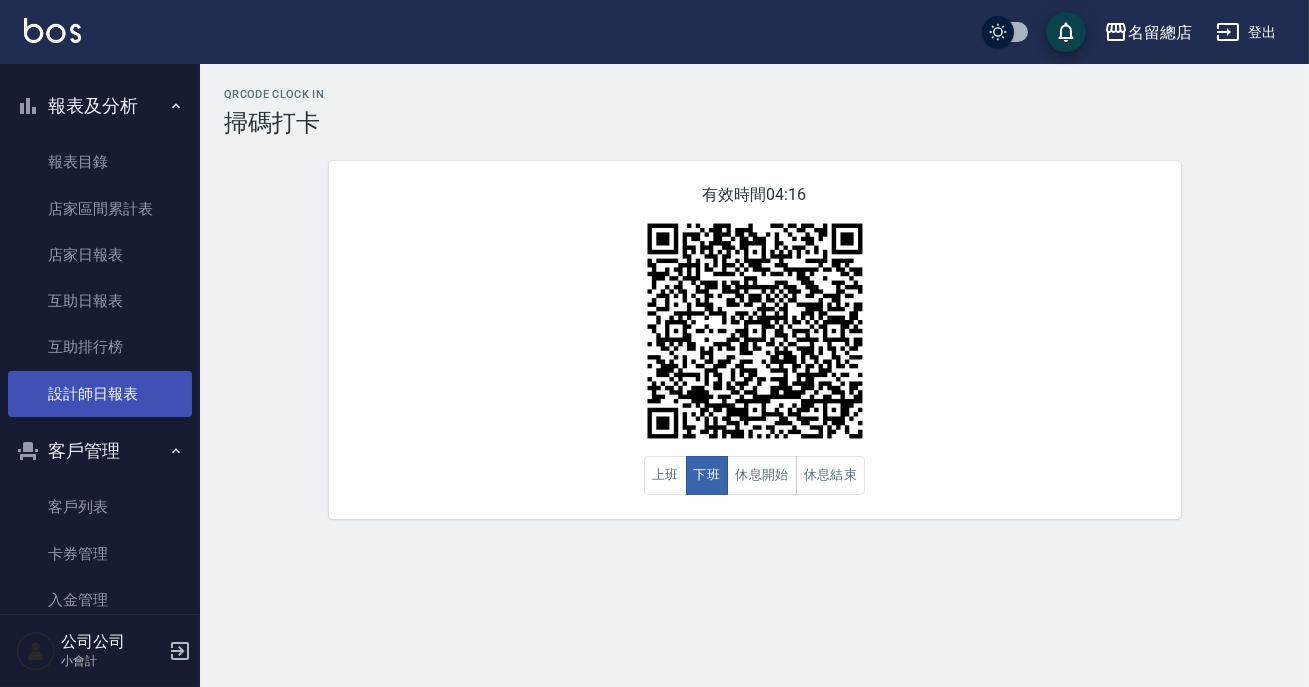 click on "設計師日報表" at bounding box center [100, 394] 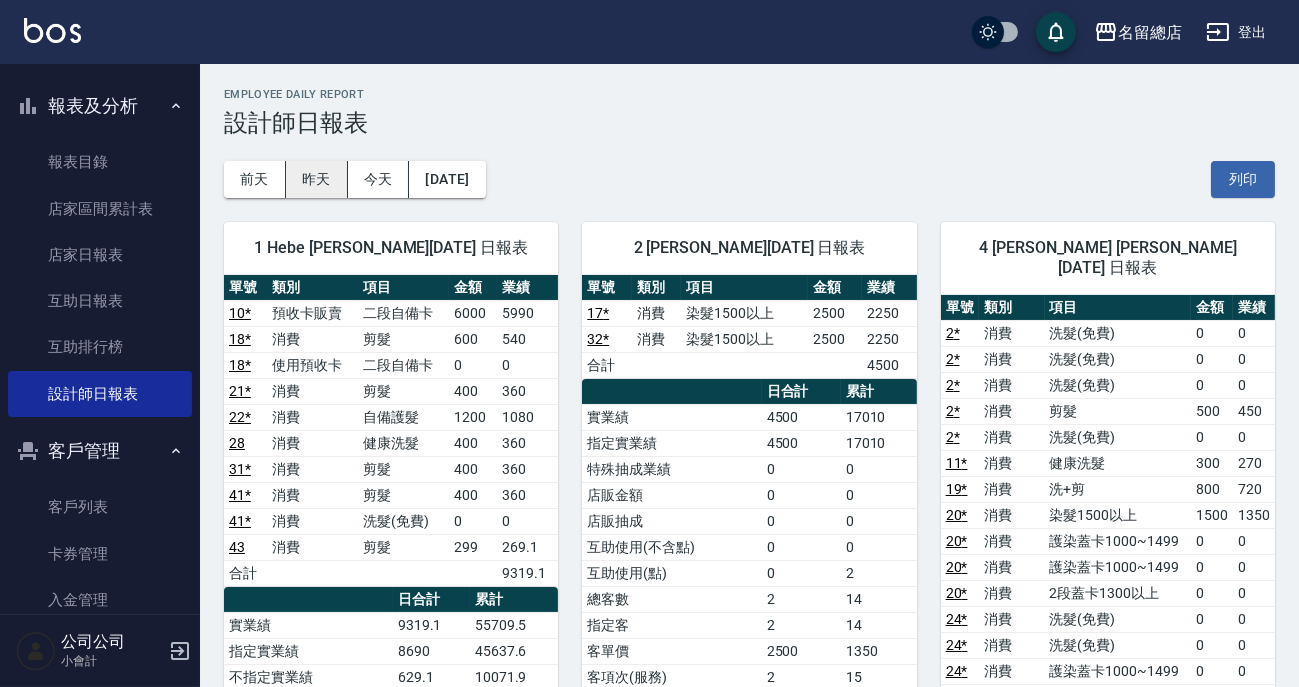 click on "昨天" at bounding box center [317, 179] 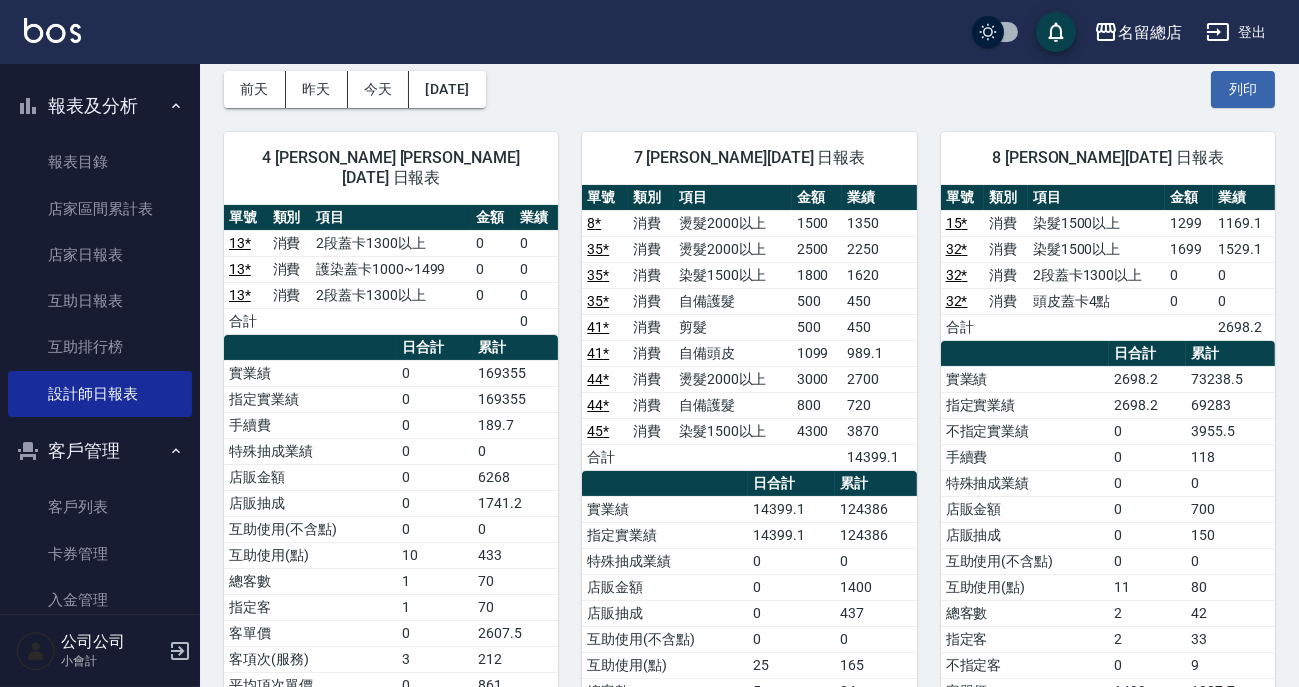 scroll, scrollTop: 0, scrollLeft: 0, axis: both 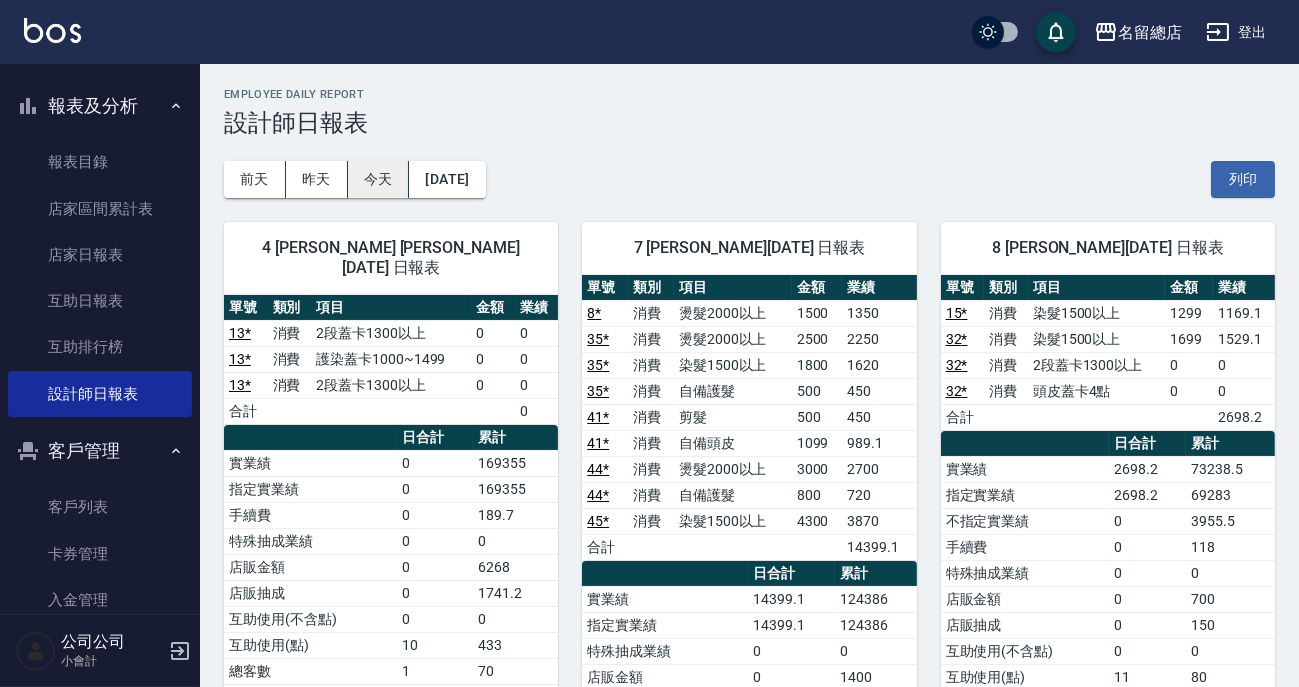 click on "今天" at bounding box center [379, 179] 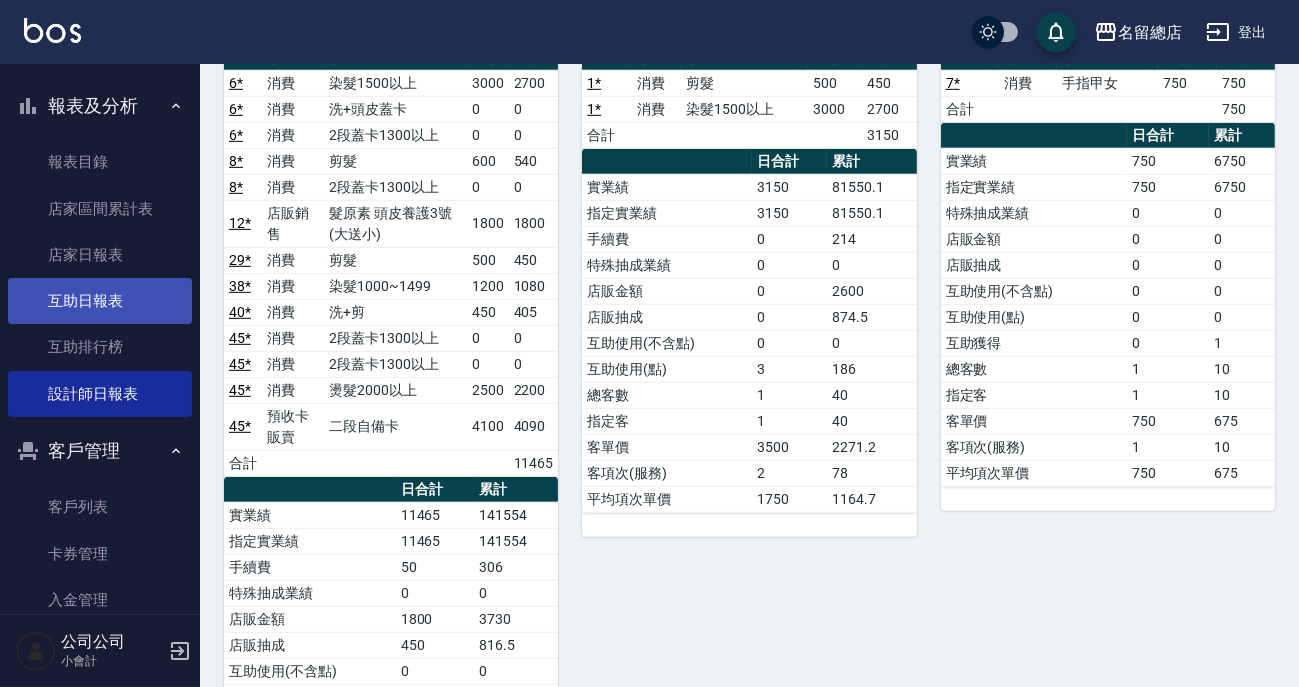 scroll, scrollTop: 2090, scrollLeft: 0, axis: vertical 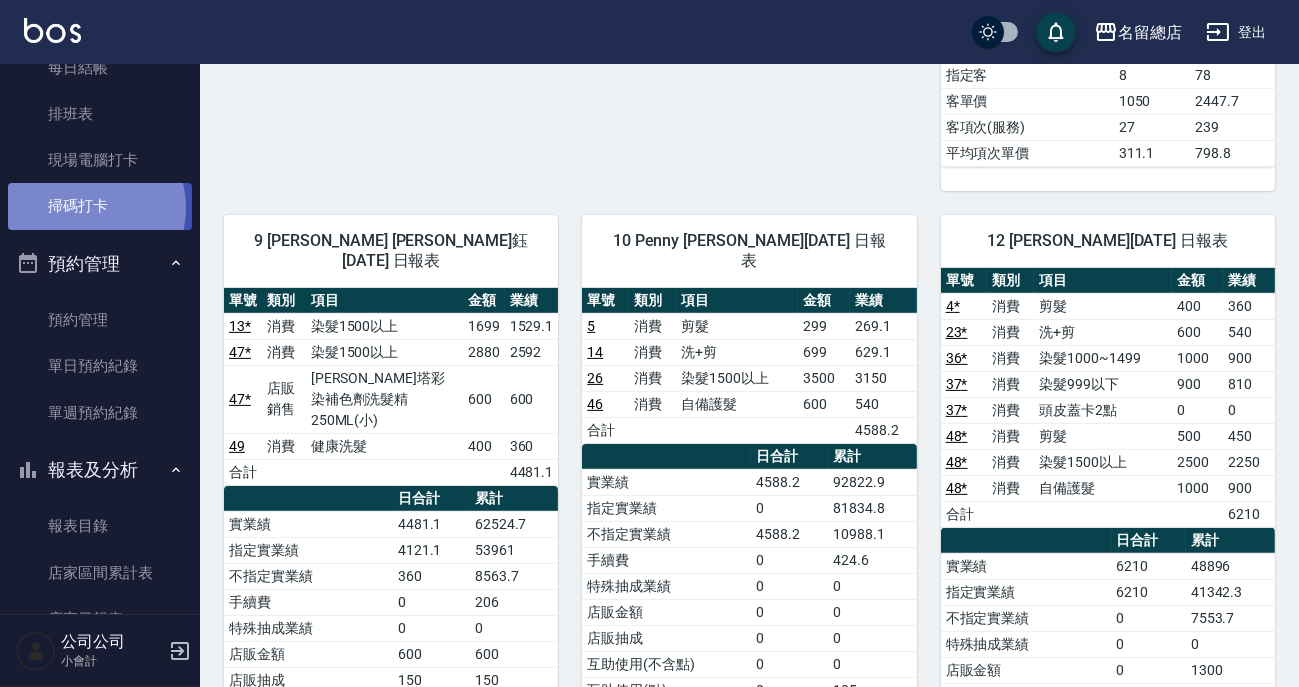 click on "掃碼打卡" at bounding box center [100, 206] 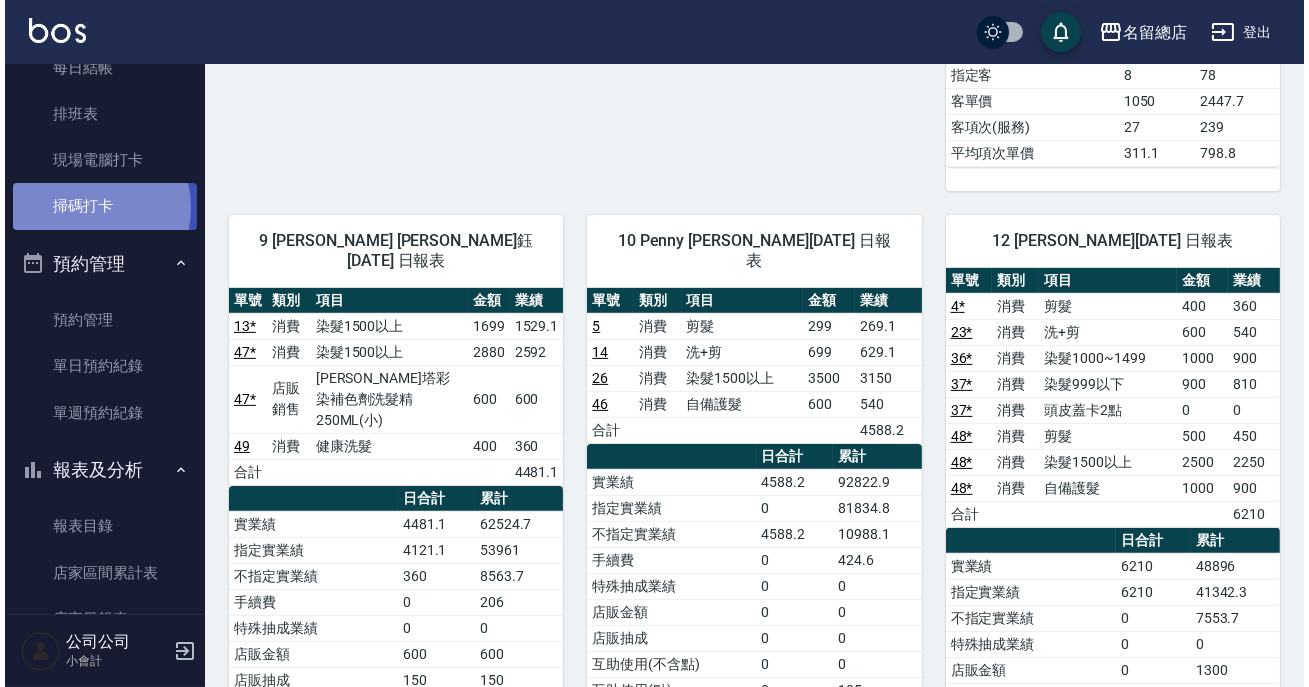 scroll, scrollTop: 0, scrollLeft: 0, axis: both 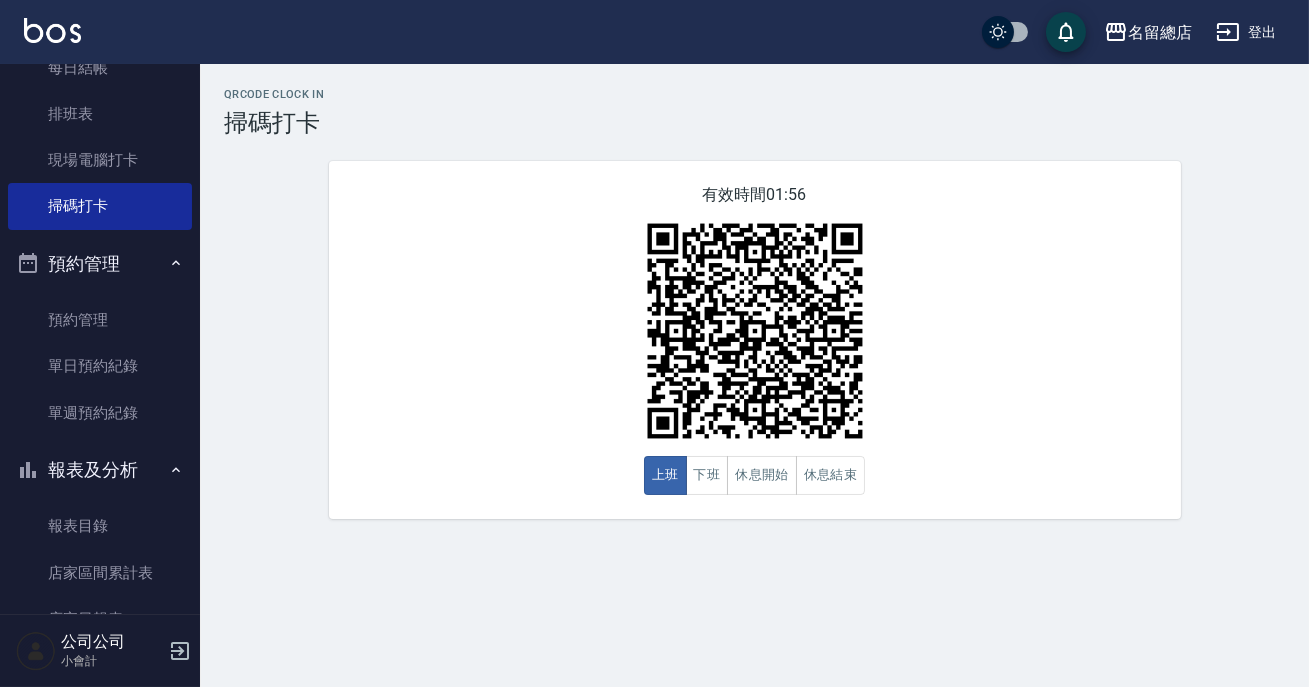 click at bounding box center (755, 331) 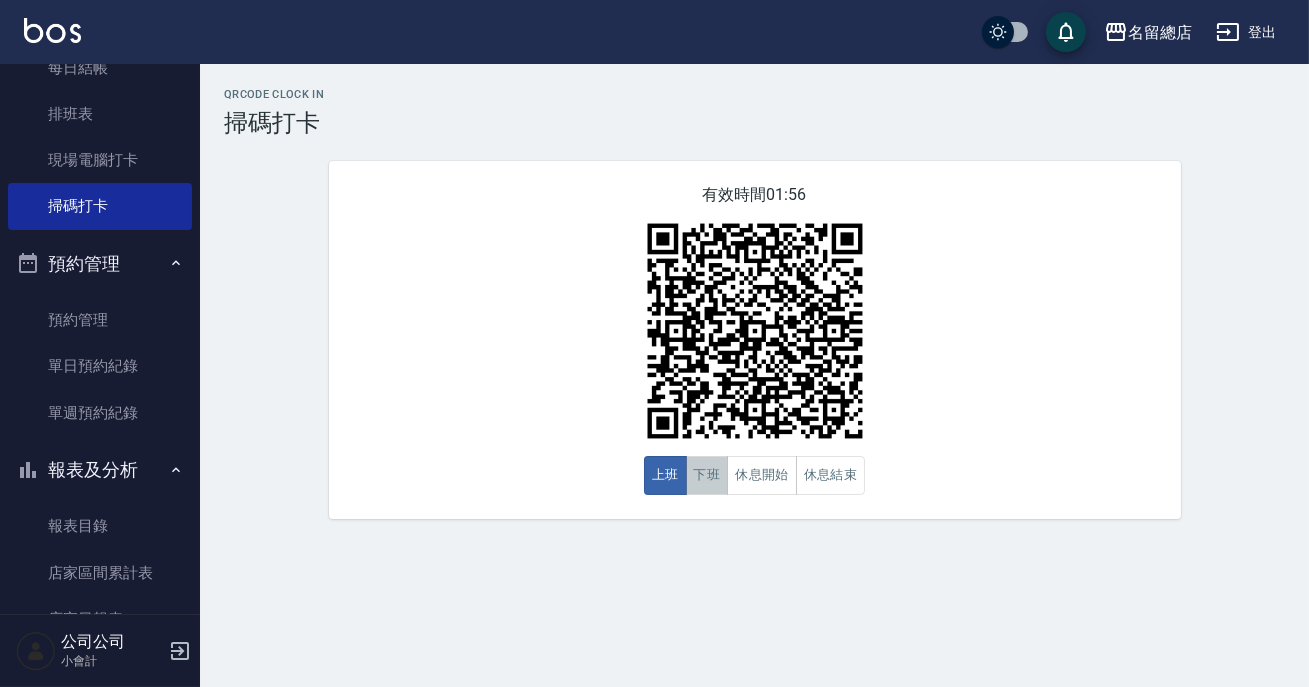 click on "下班" at bounding box center (707, 475) 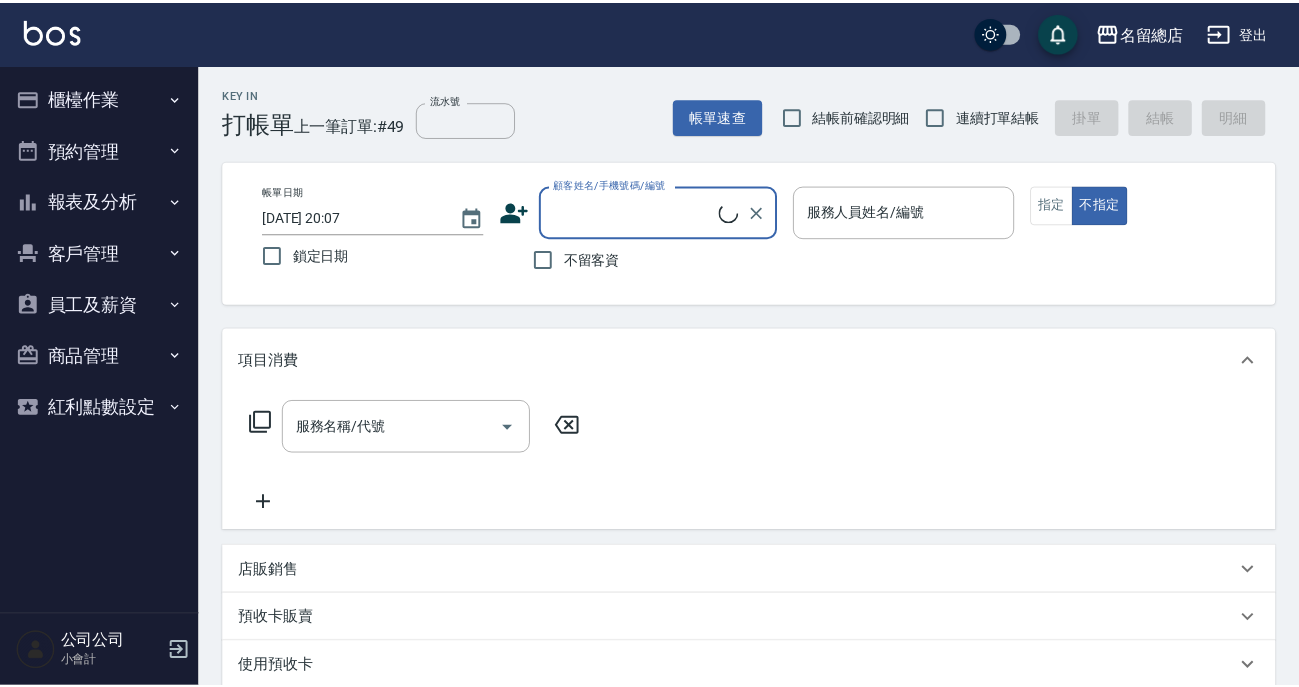 scroll, scrollTop: 0, scrollLeft: 0, axis: both 